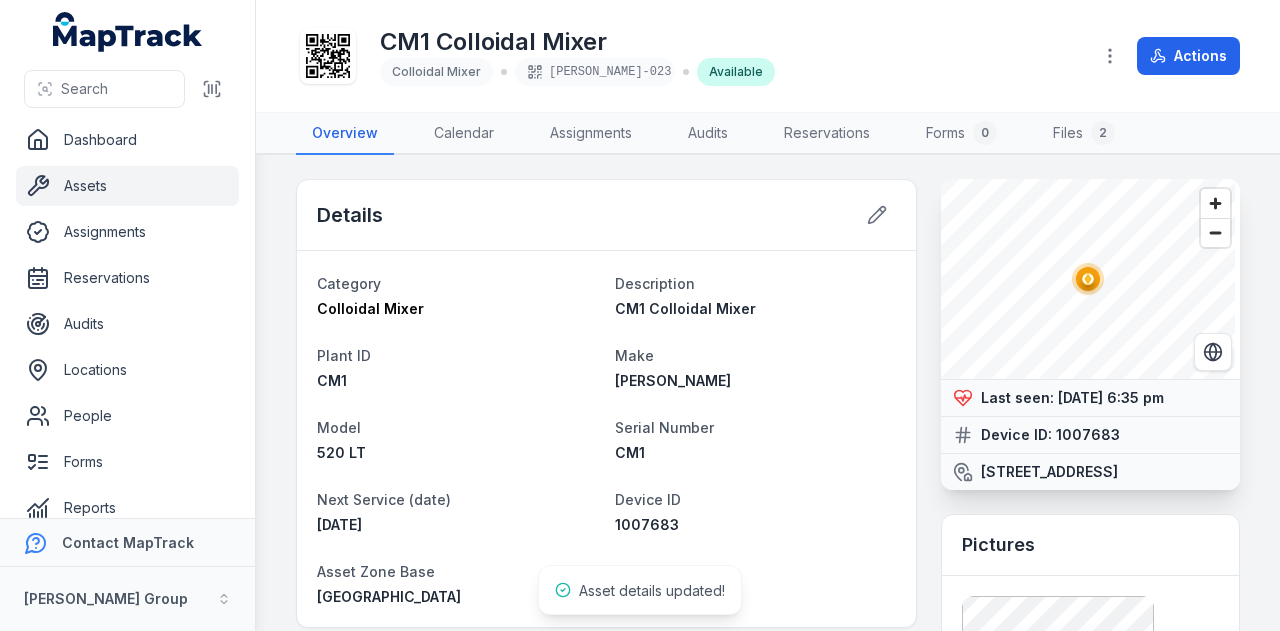 scroll, scrollTop: 0, scrollLeft: 0, axis: both 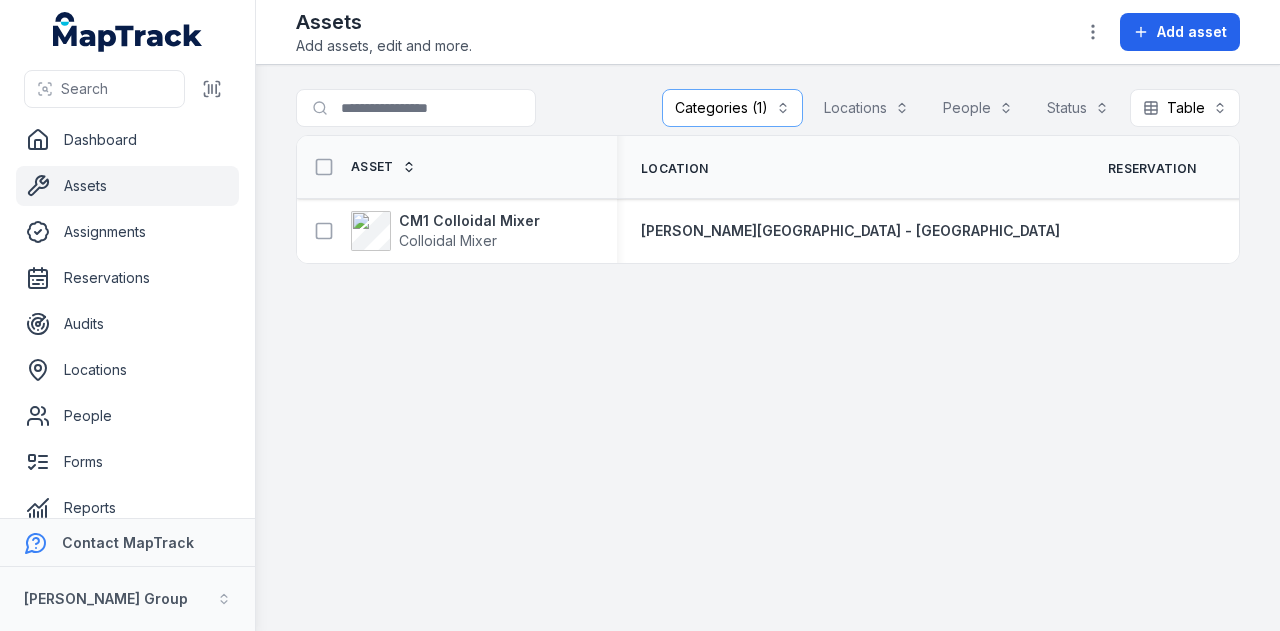 click on "Categories   (1)" at bounding box center (732, 108) 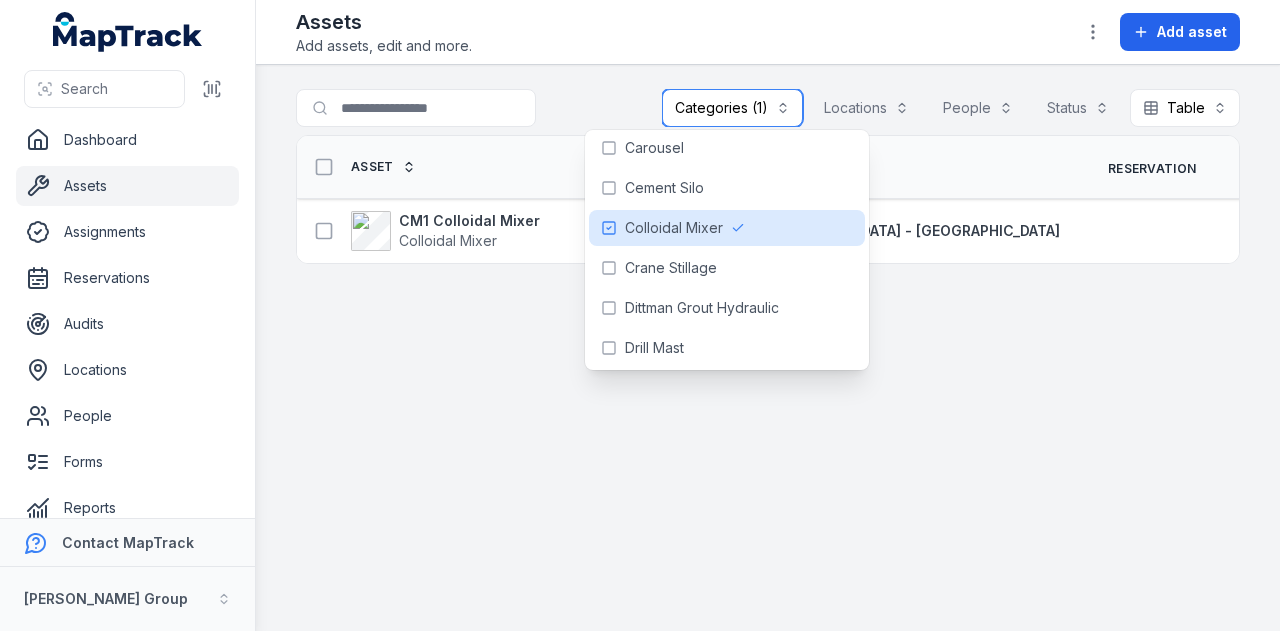 scroll, scrollTop: 200, scrollLeft: 0, axis: vertical 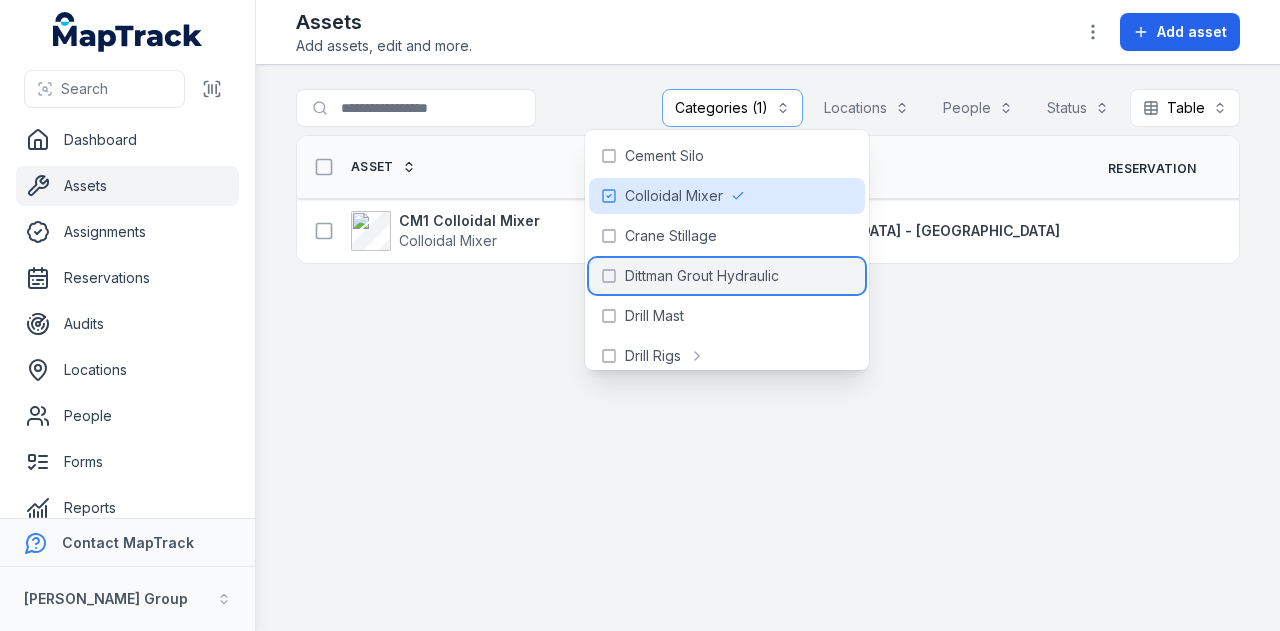 click on "Dittman Grout Hydraulic" at bounding box center (702, 276) 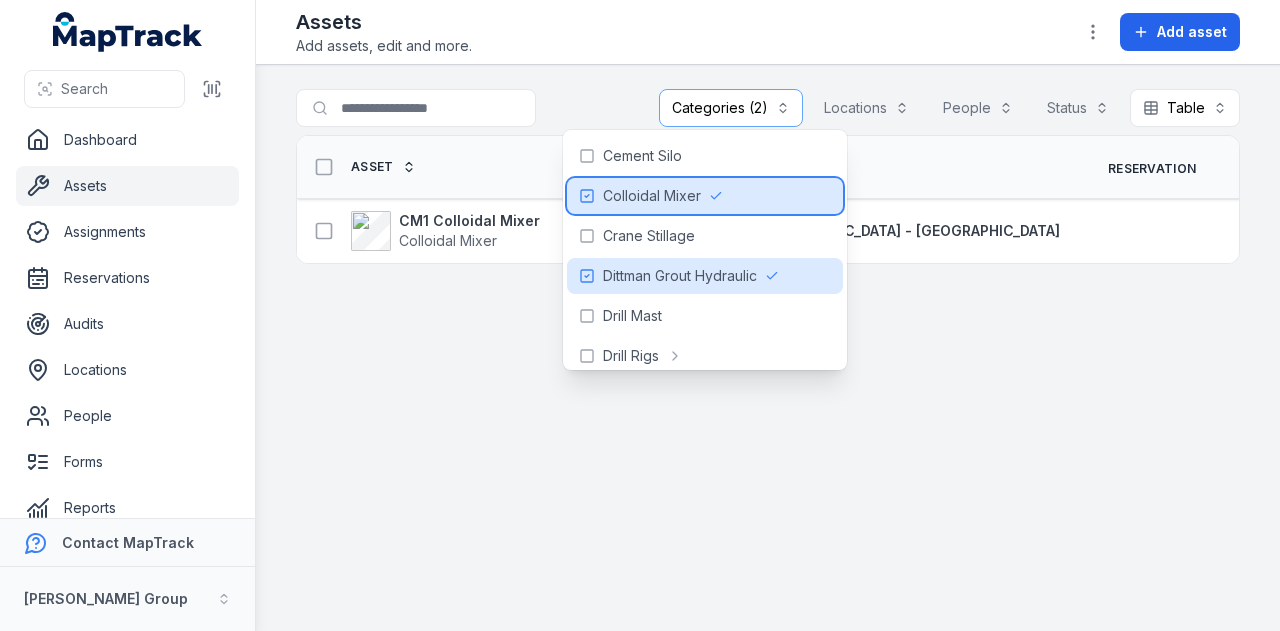 click on "Colloidal Mixer" at bounding box center (652, 196) 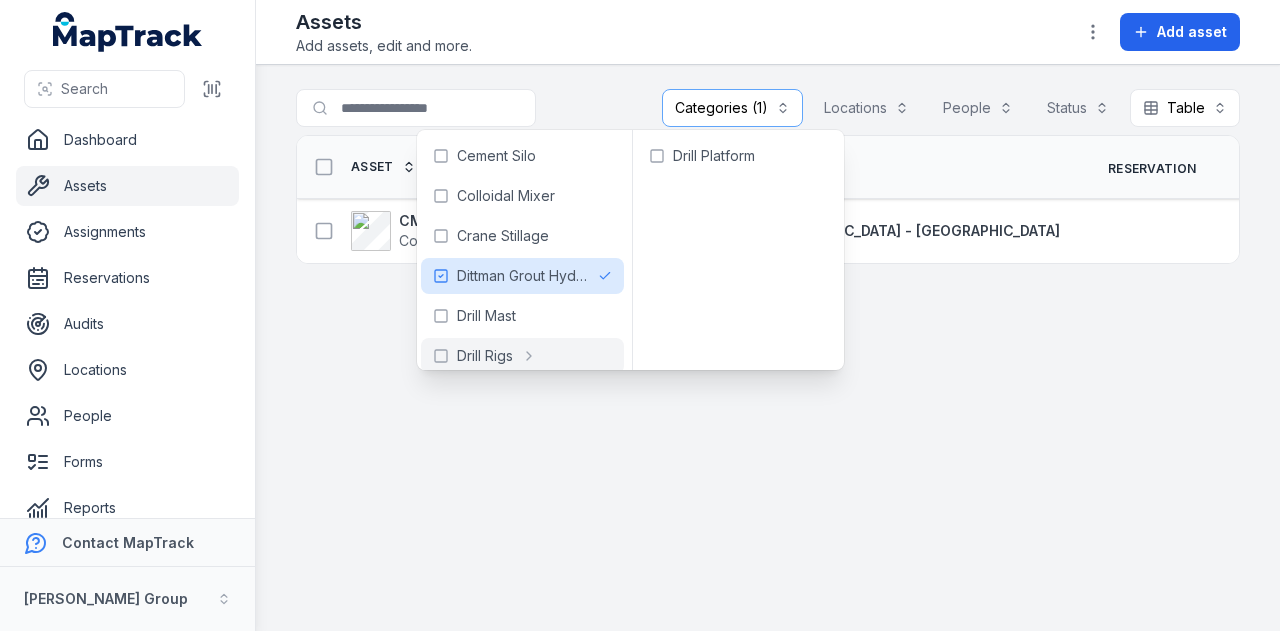 click on "**********" at bounding box center [768, 348] 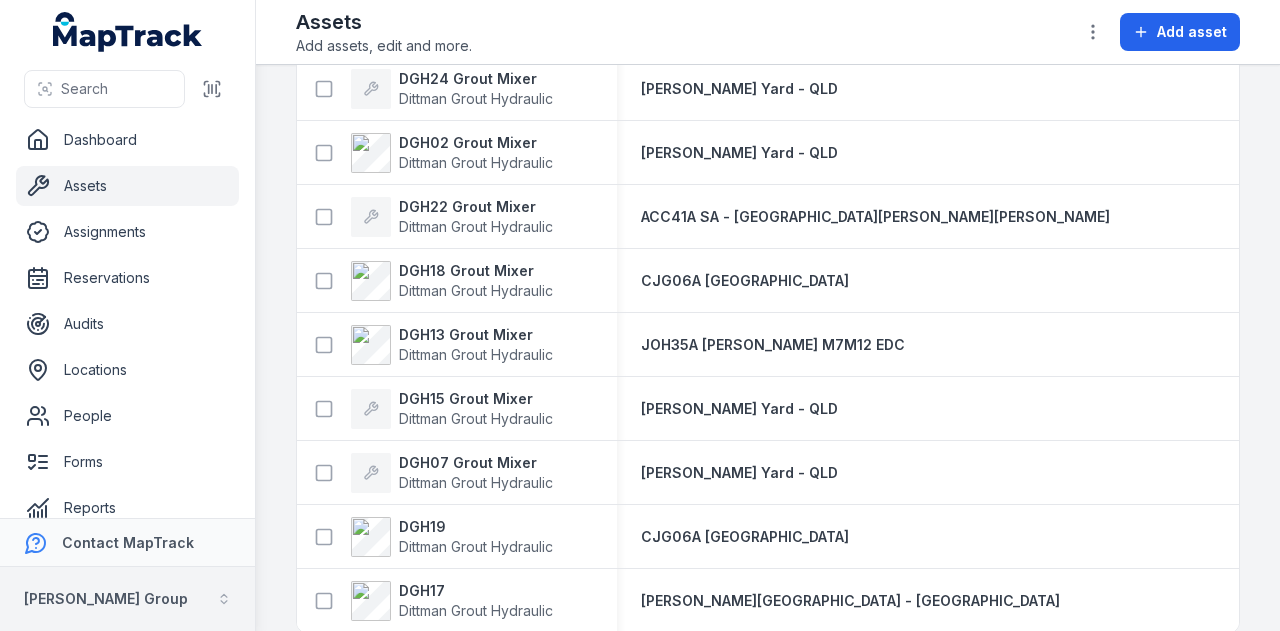 scroll, scrollTop: 1390, scrollLeft: 0, axis: vertical 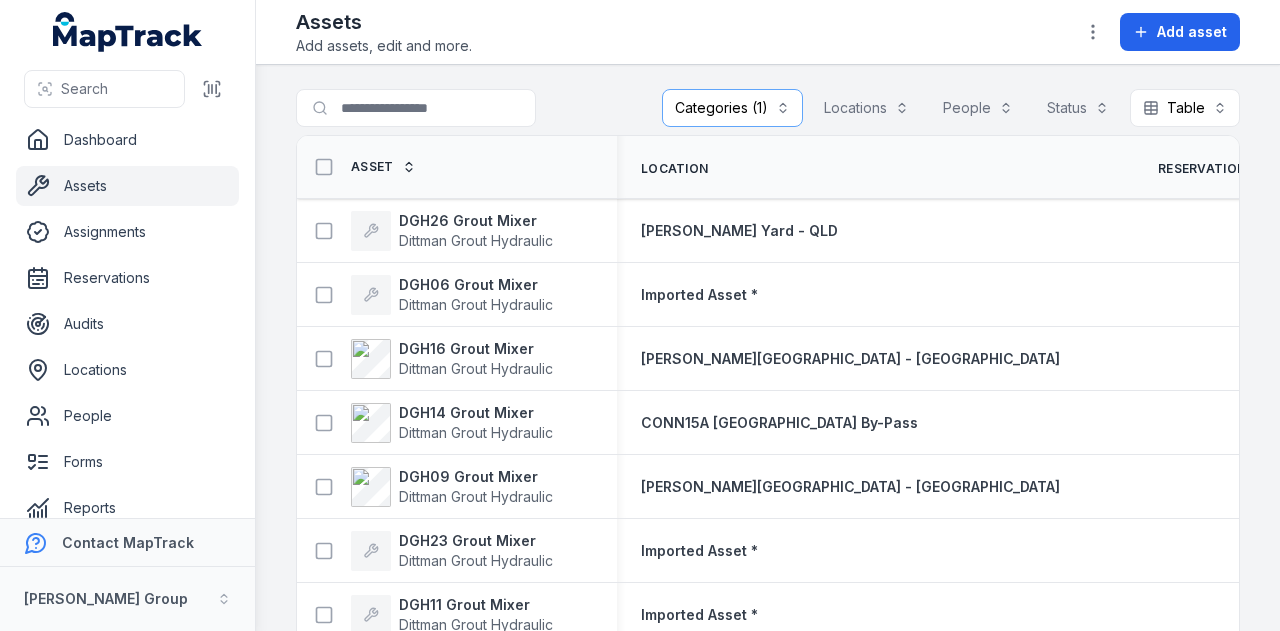 click on "Asset" at bounding box center [372, 167] 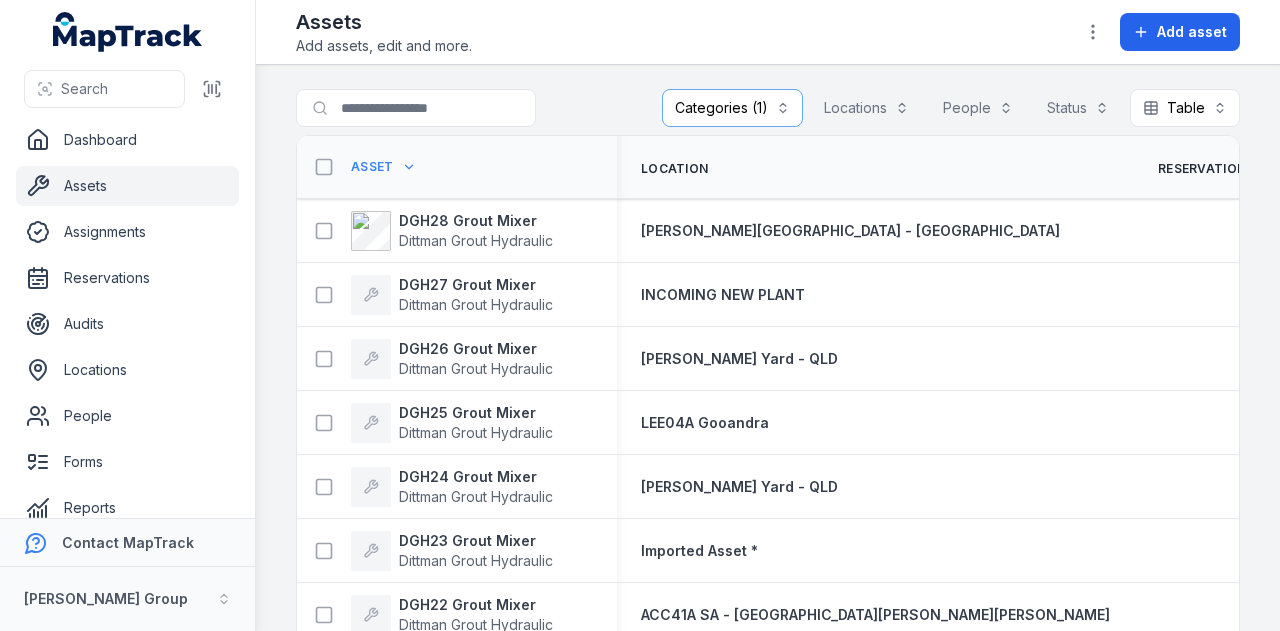 scroll, scrollTop: 0, scrollLeft: 0, axis: both 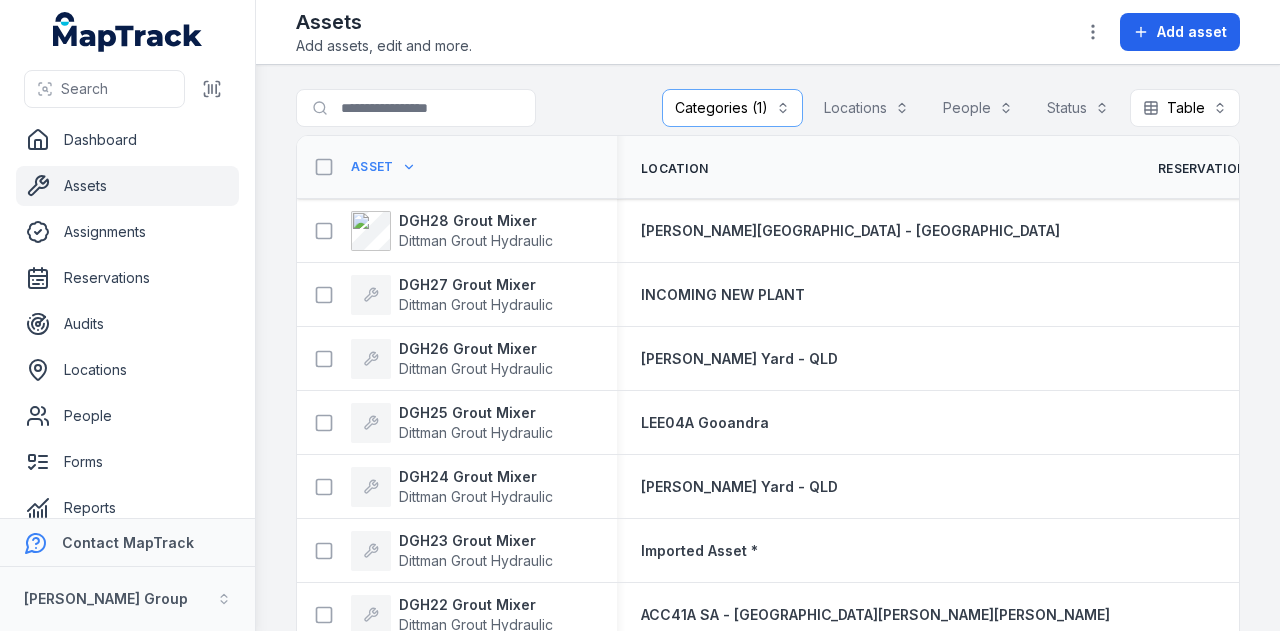 click on "Asset" at bounding box center [360, 167] 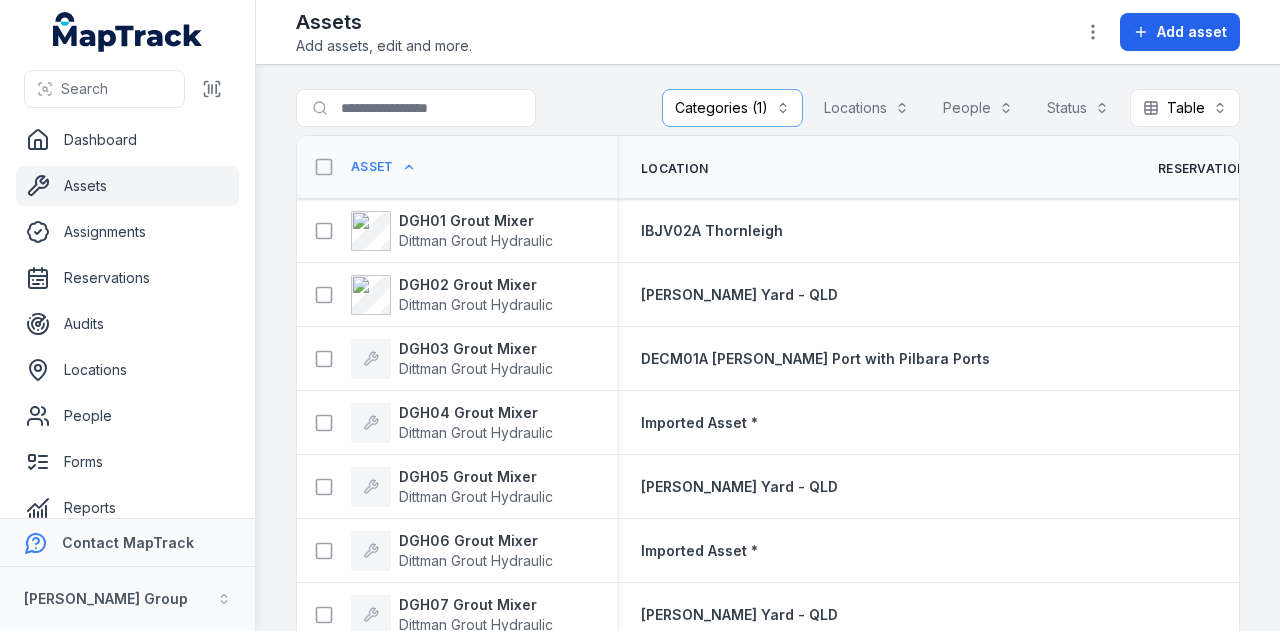 scroll, scrollTop: 0, scrollLeft: 0, axis: both 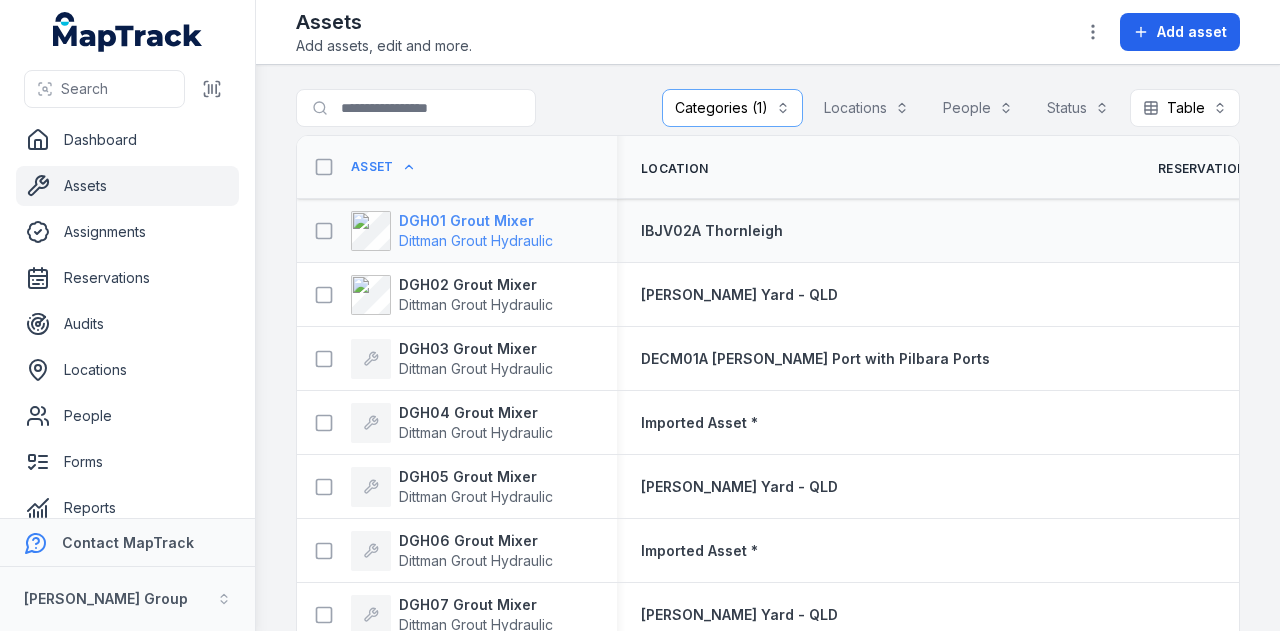 click on "DGH01 Grout Mixer" at bounding box center [476, 221] 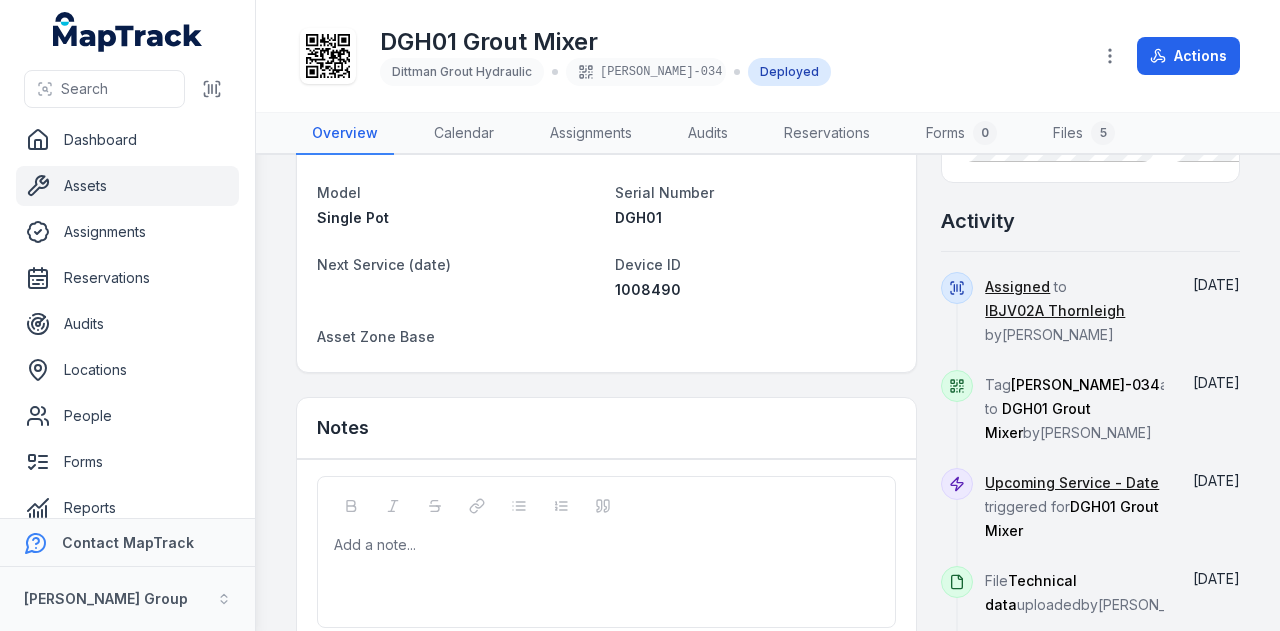 scroll, scrollTop: 300, scrollLeft: 0, axis: vertical 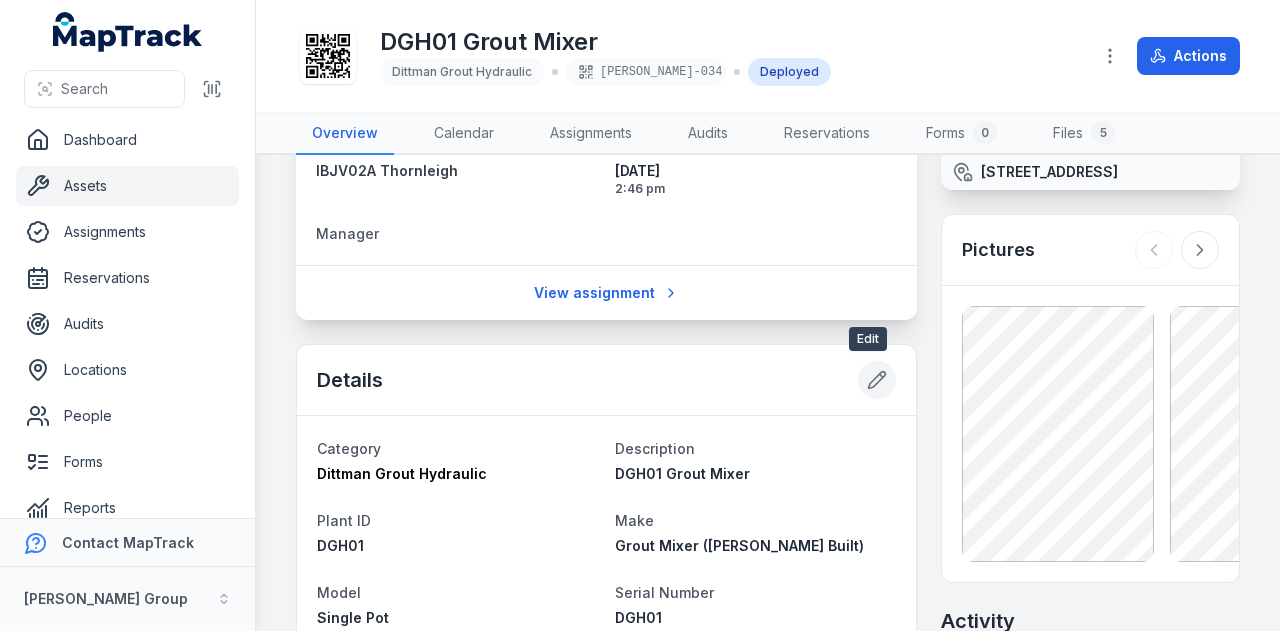 click 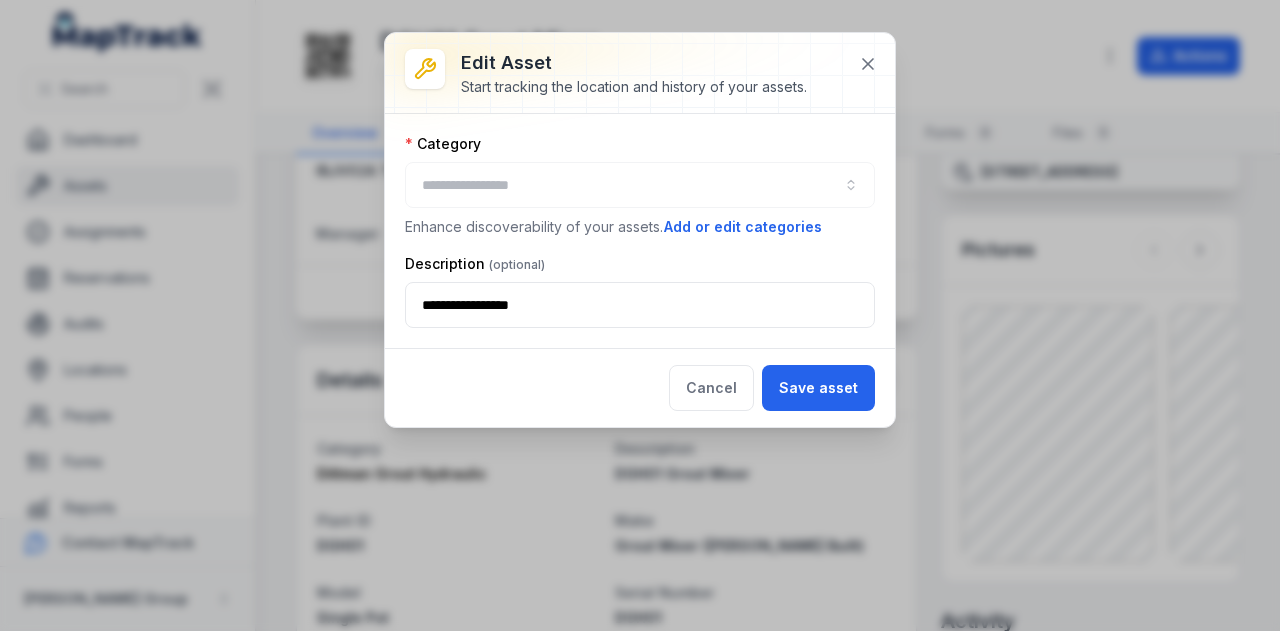 type on "**********" 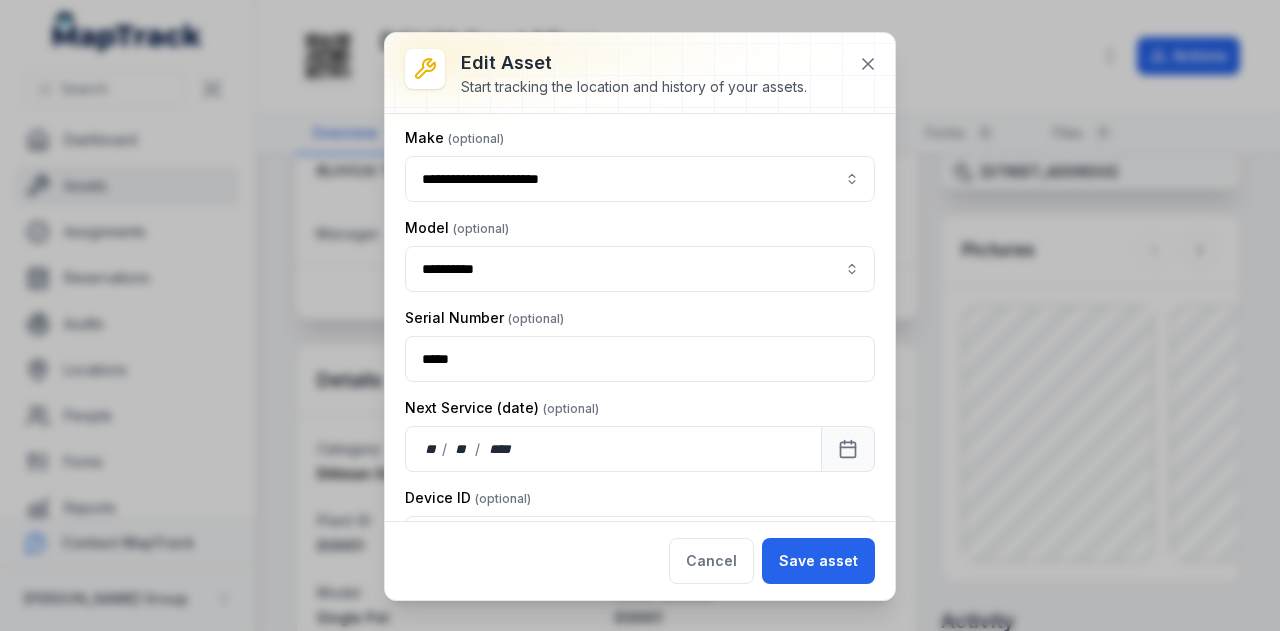 scroll, scrollTop: 448, scrollLeft: 0, axis: vertical 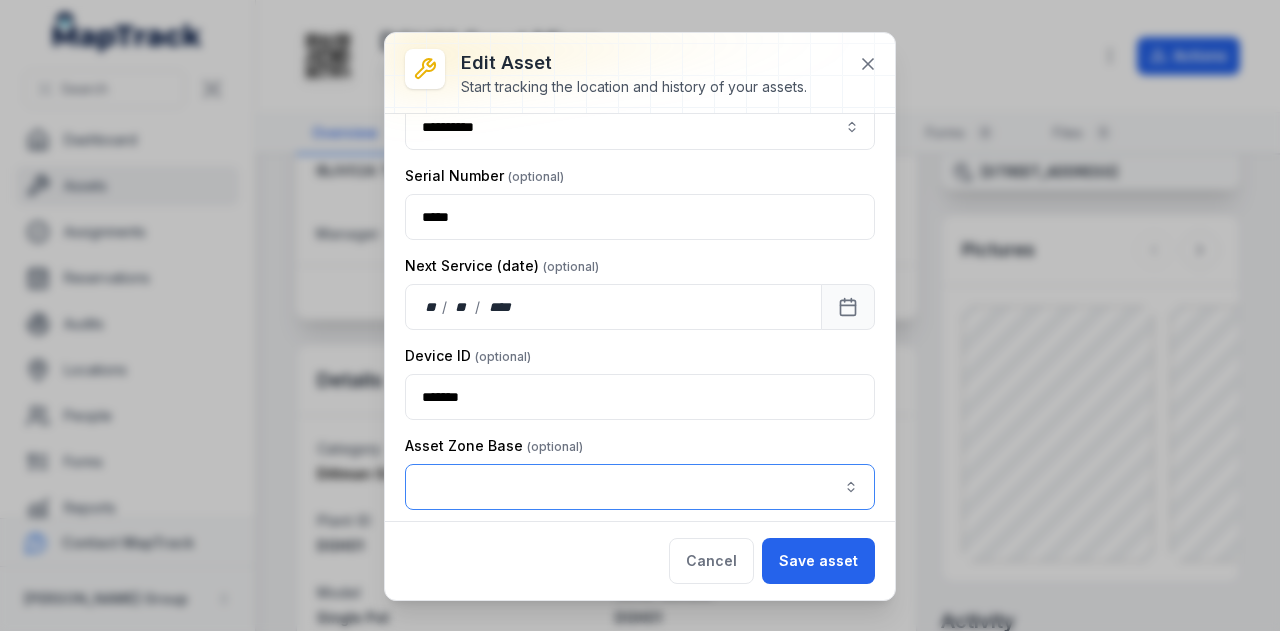 click at bounding box center (640, 487) 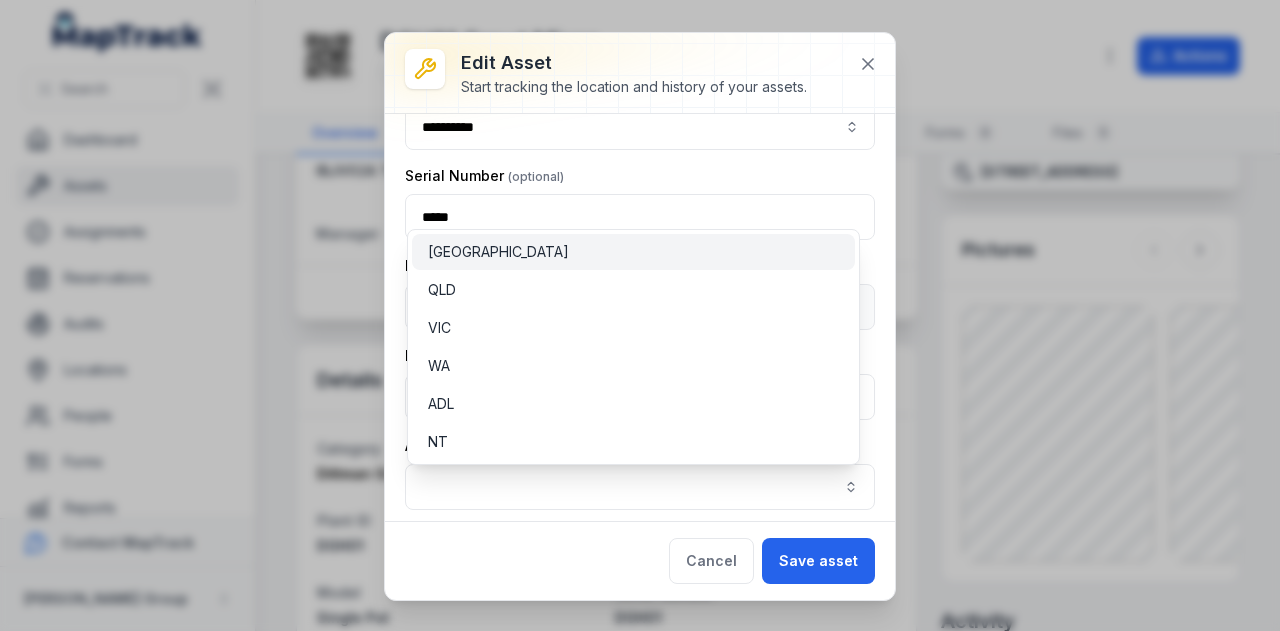 click on "[GEOGRAPHIC_DATA]" at bounding box center [633, 252] 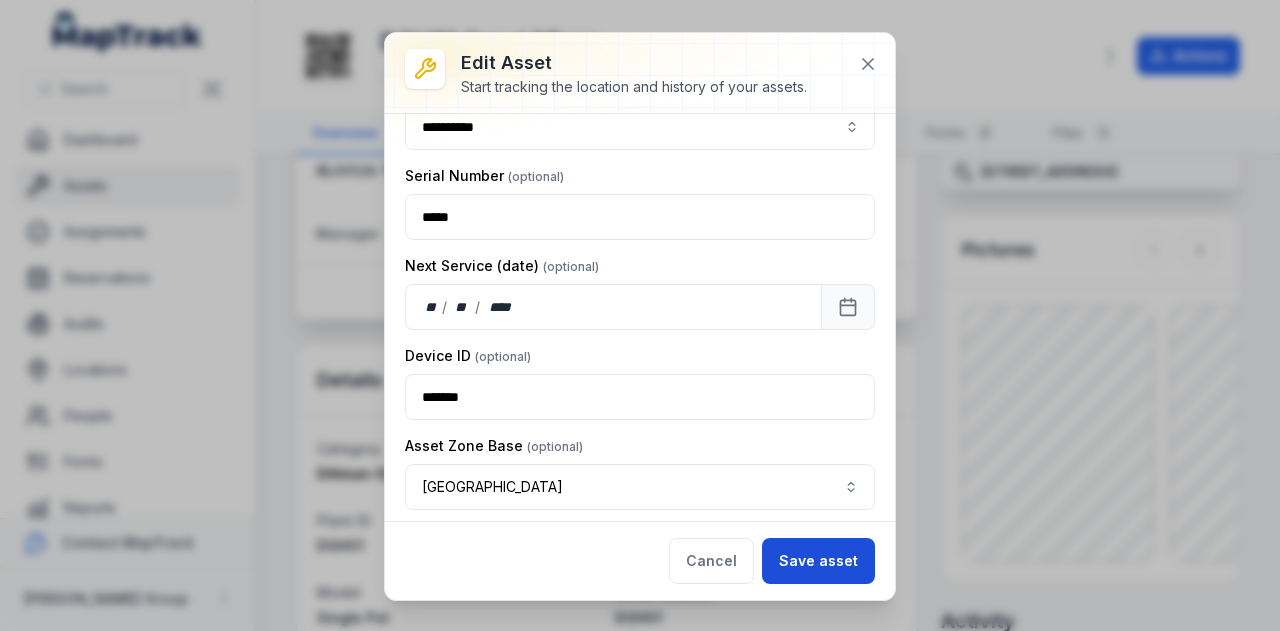 click on "Save asset" at bounding box center (818, 561) 